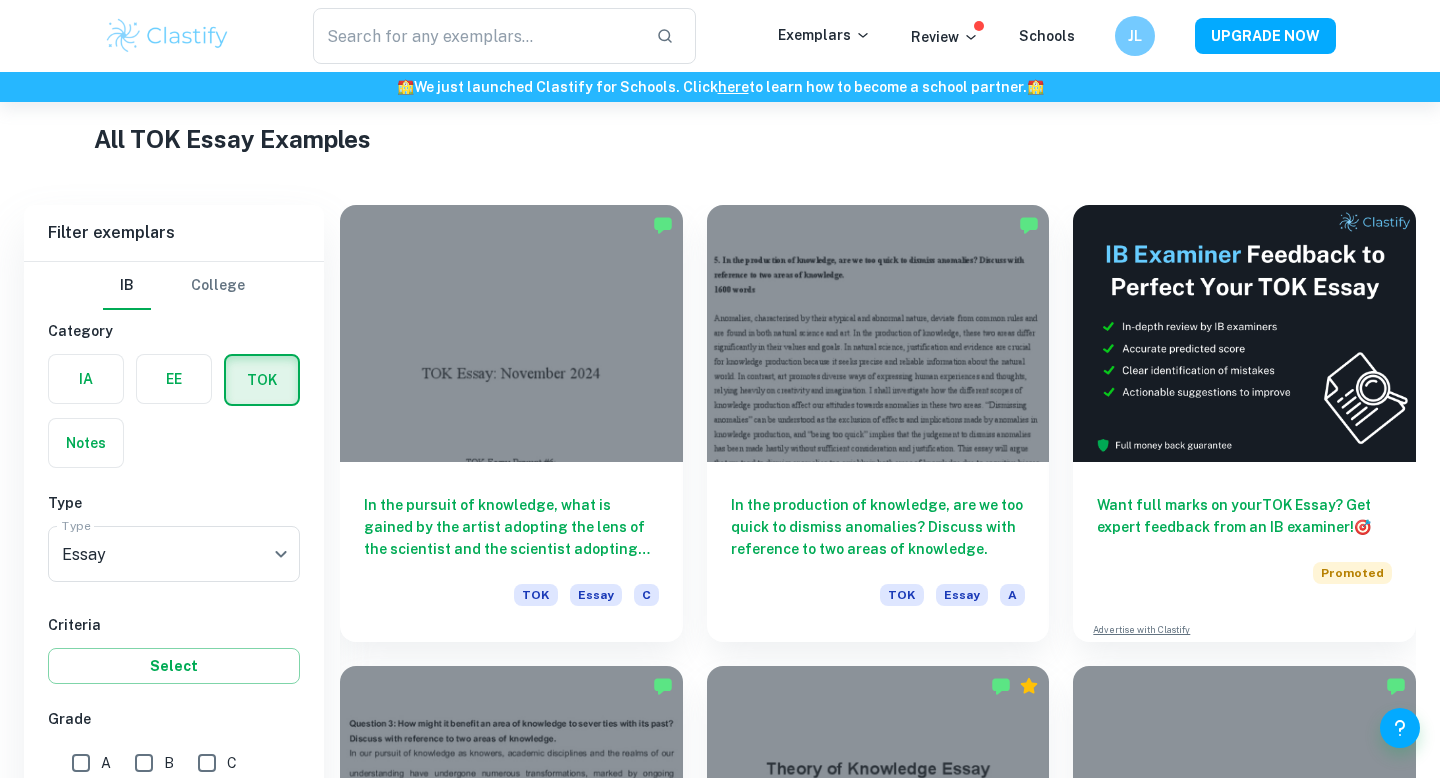 scroll, scrollTop: 625, scrollLeft: 0, axis: vertical 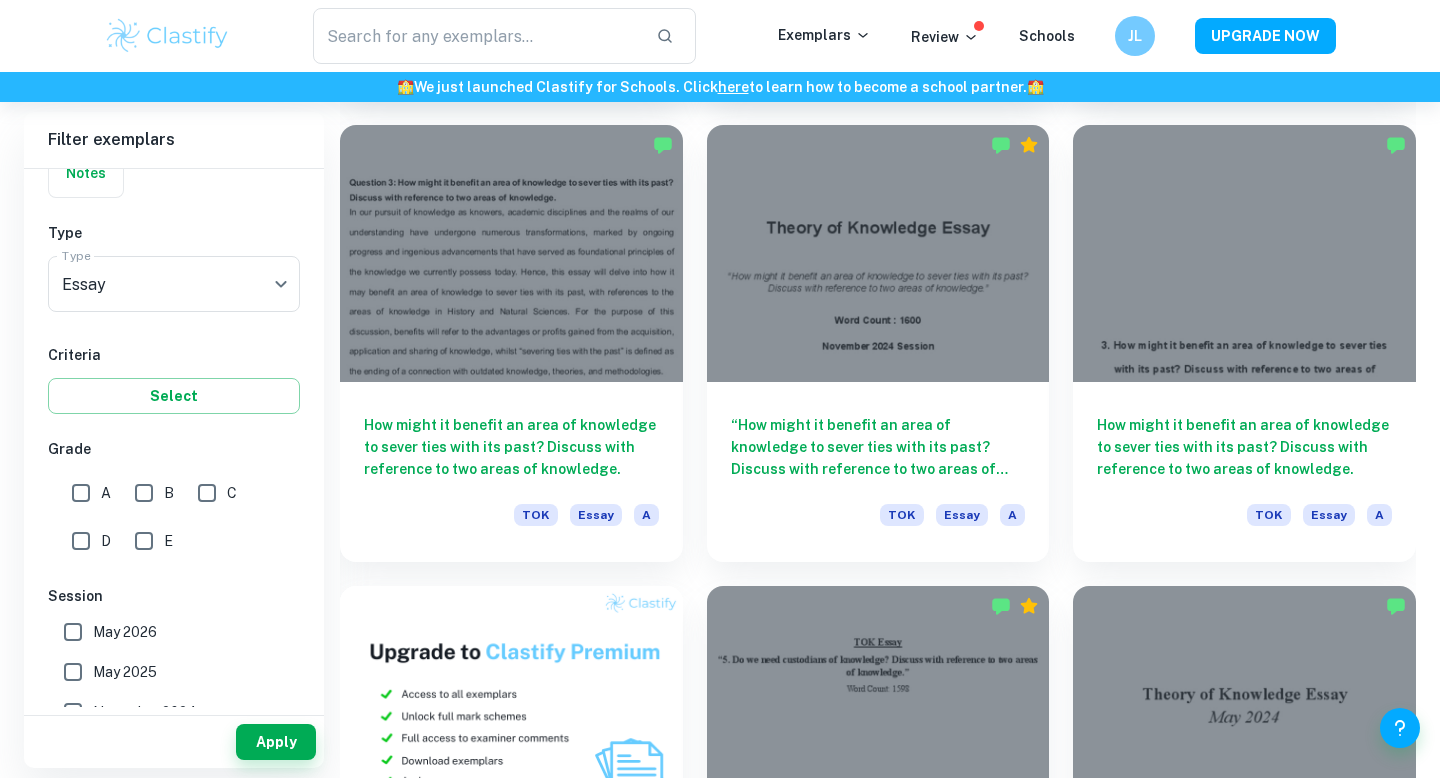 click on "A" at bounding box center (81, 493) 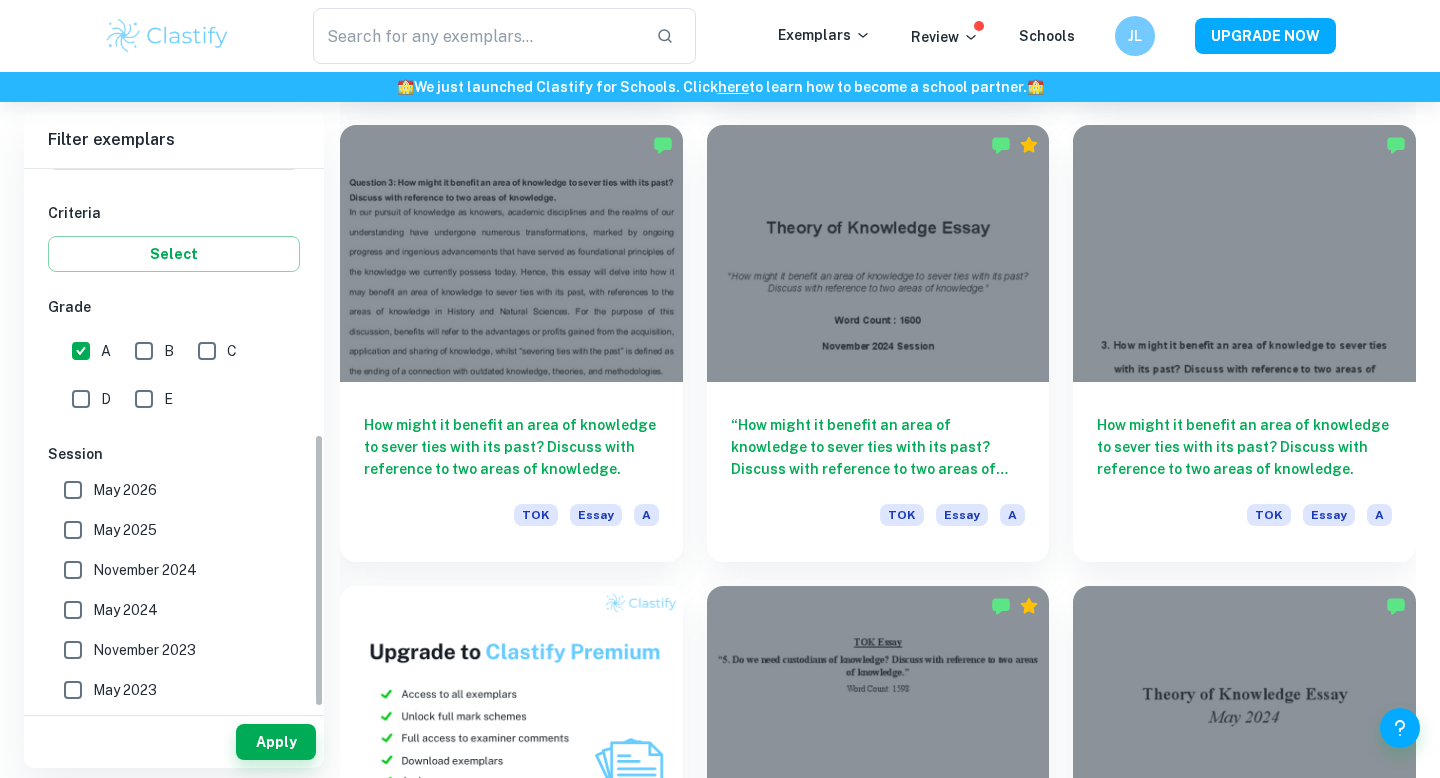 scroll, scrollTop: 522, scrollLeft: 0, axis: vertical 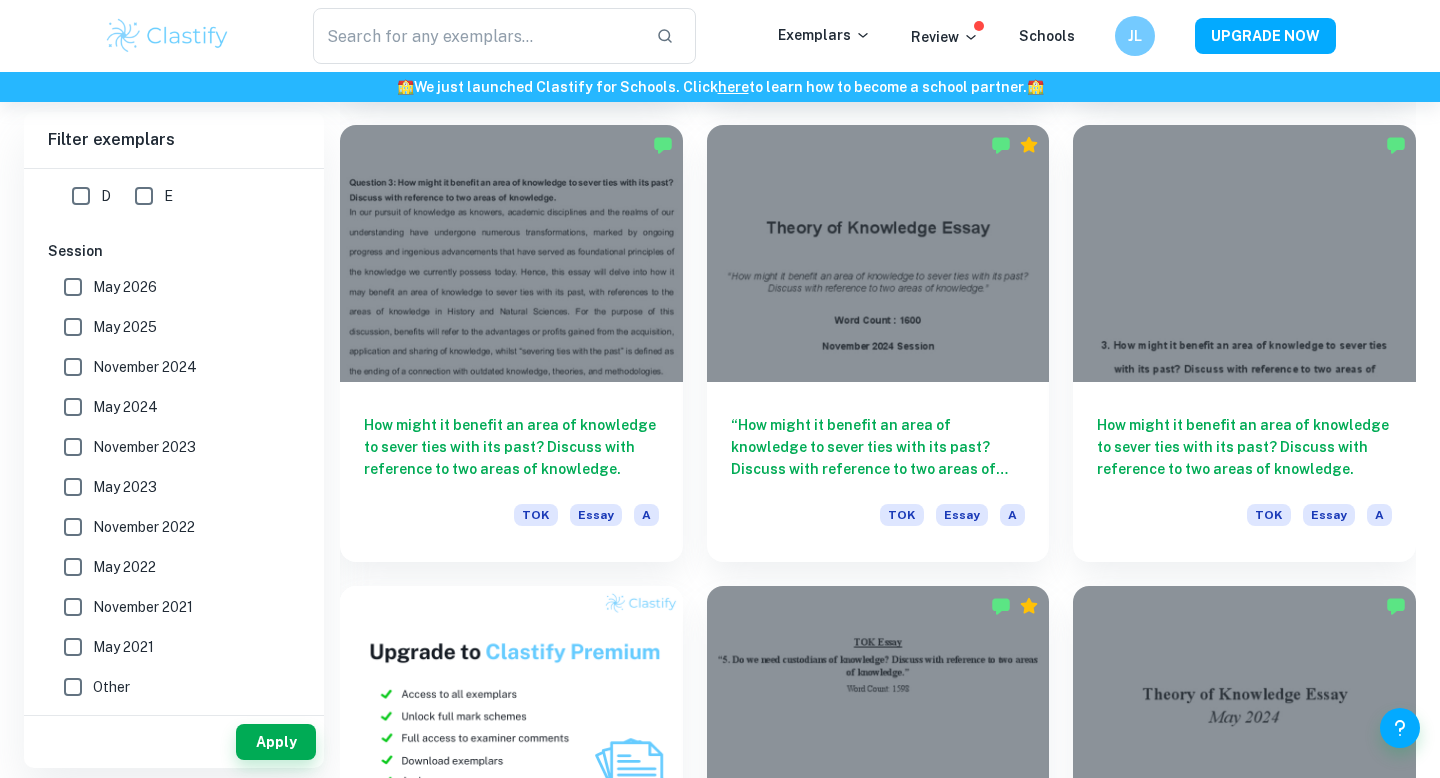 click on "May 2023" at bounding box center [125, 487] 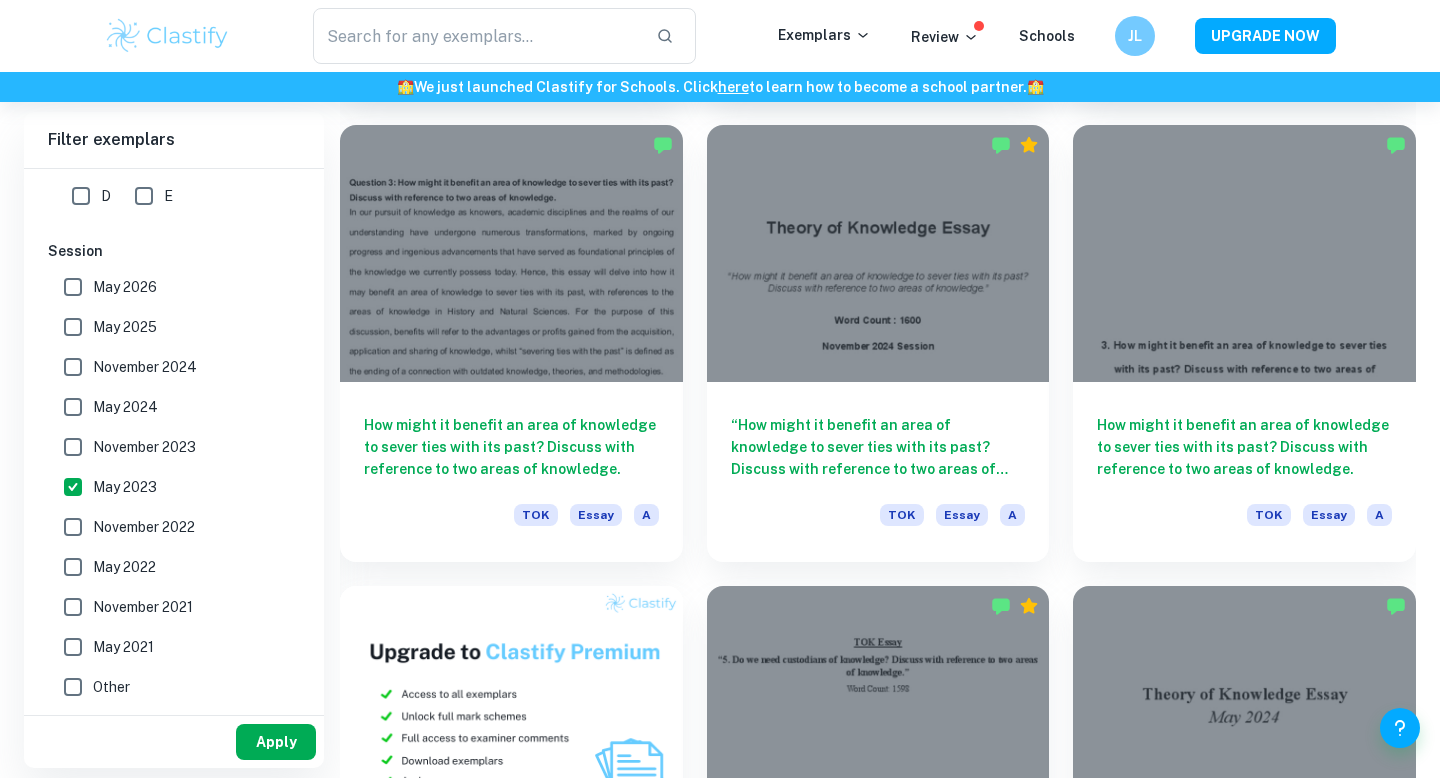 click on "Apply" at bounding box center (276, 742) 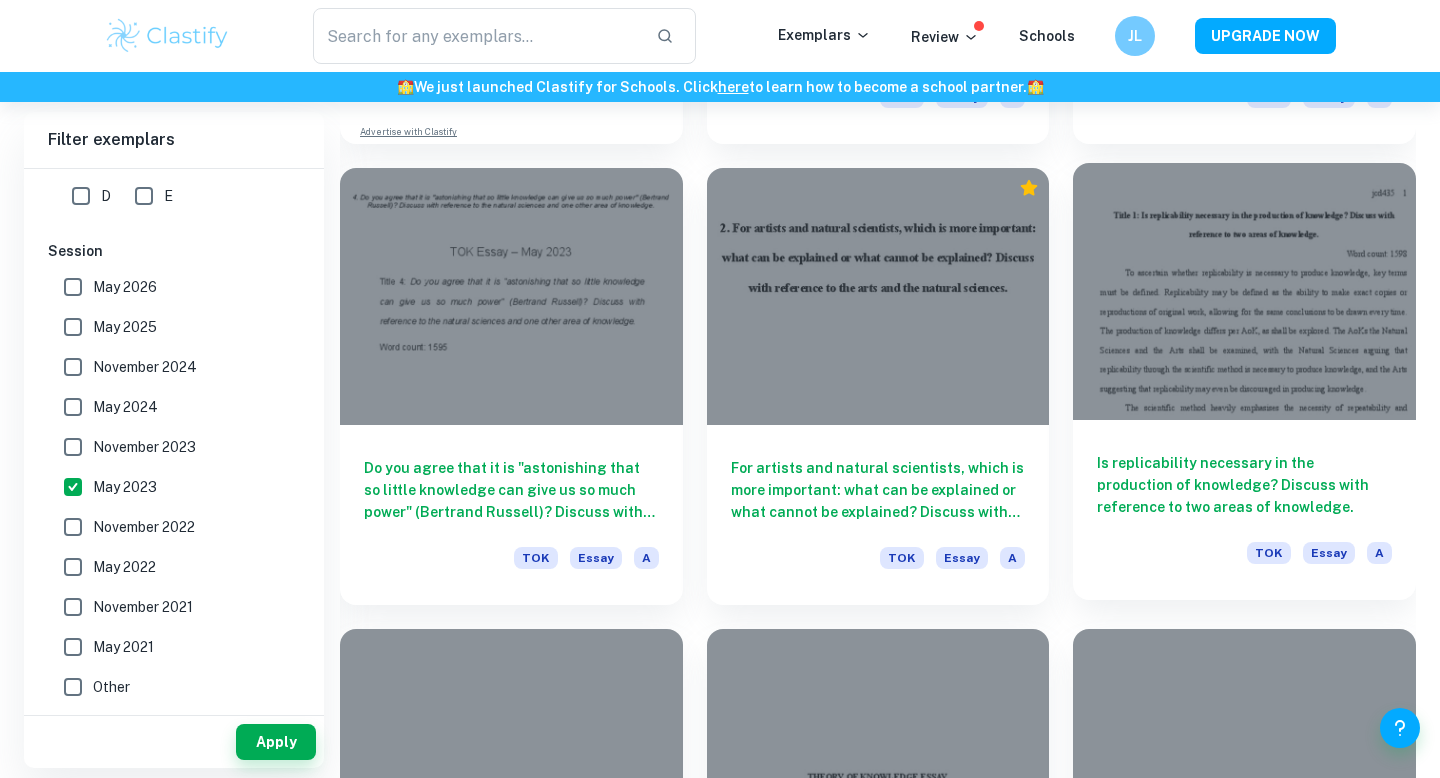 scroll, scrollTop: 1886, scrollLeft: 0, axis: vertical 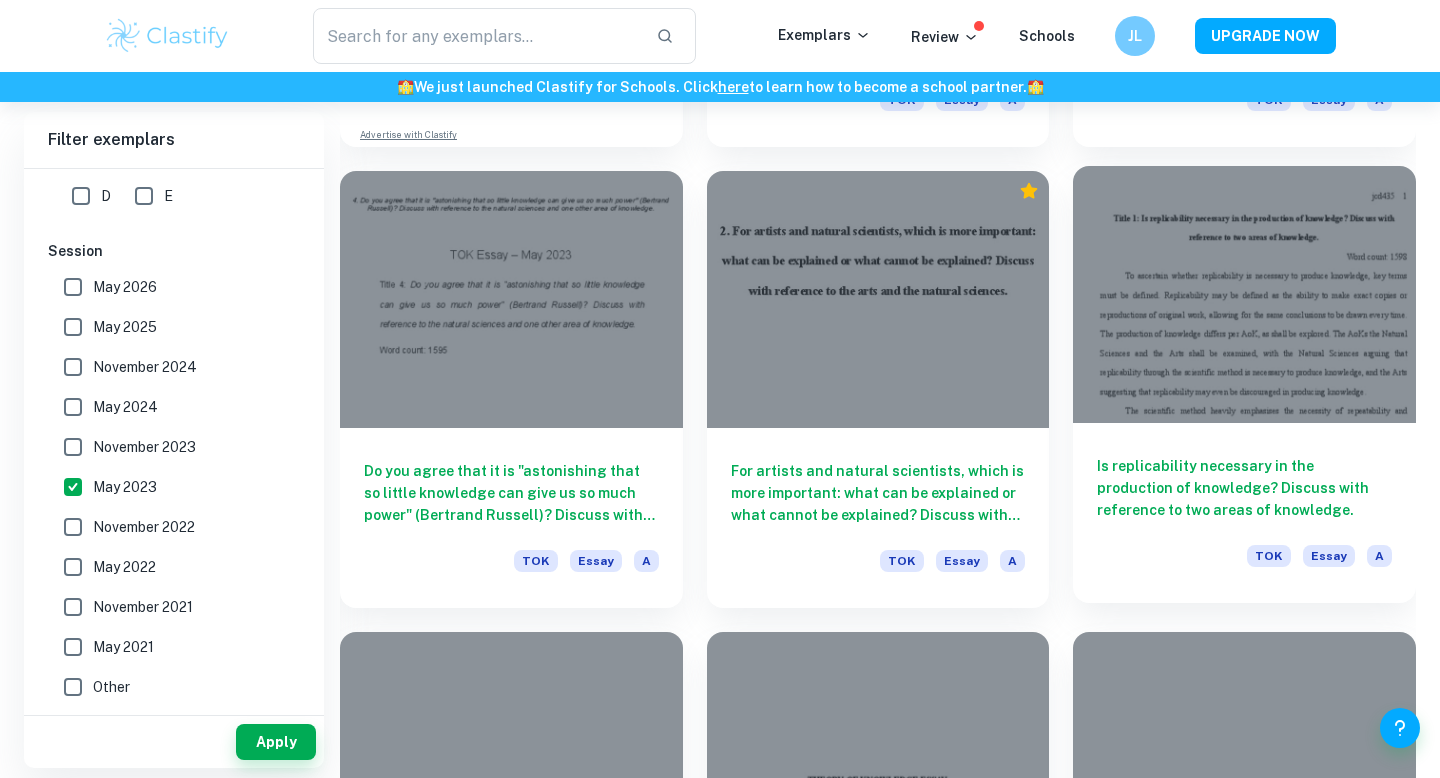 click at bounding box center (1244, 294) 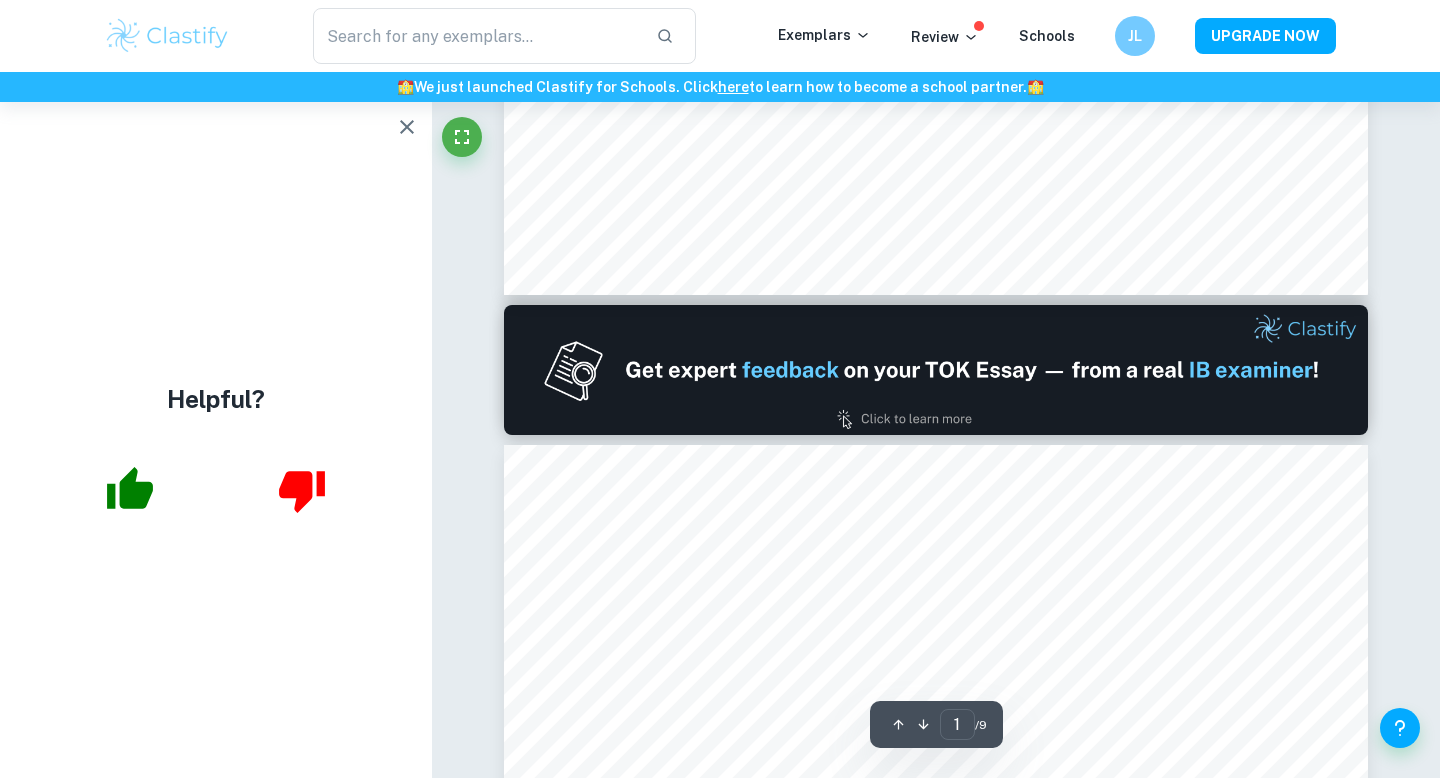 scroll, scrollTop: 949, scrollLeft: 0, axis: vertical 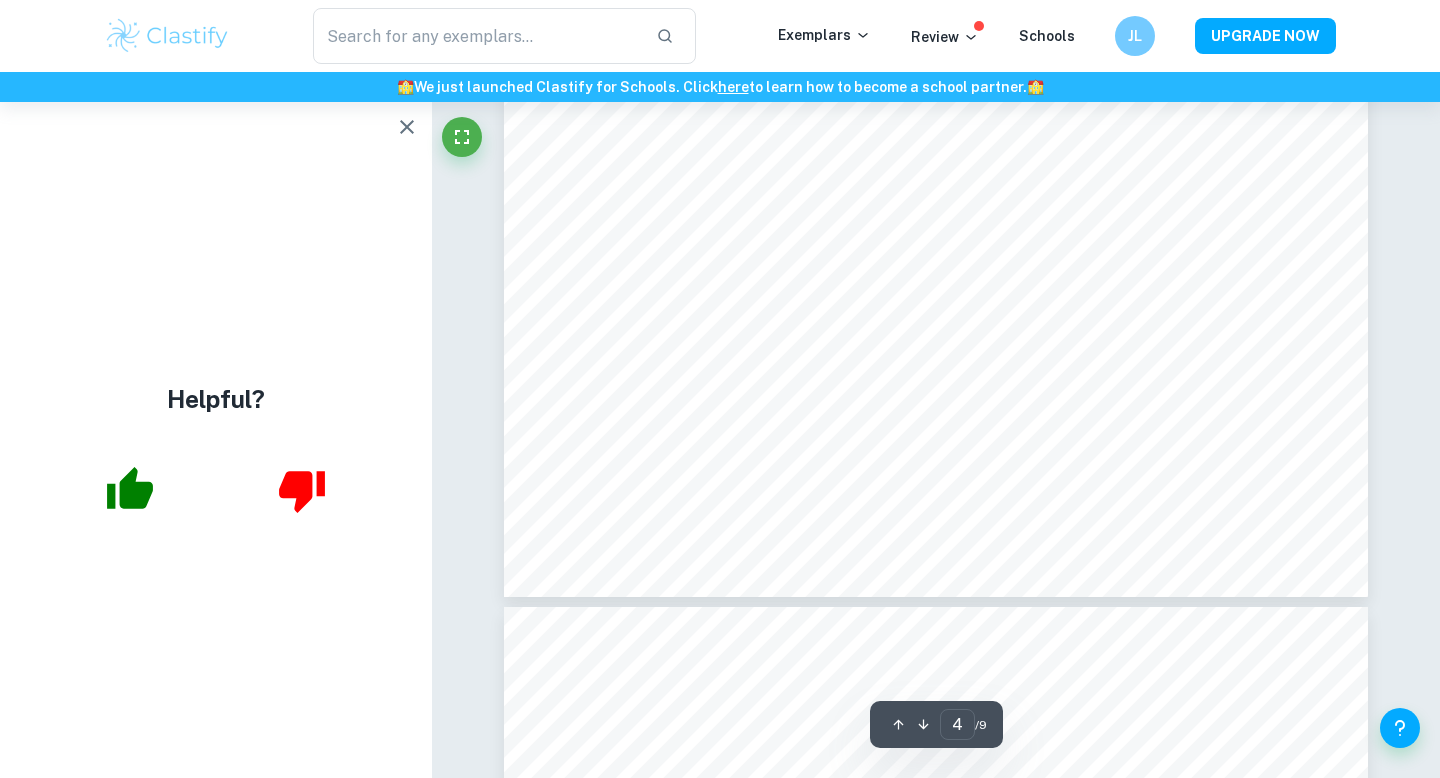 type on "5" 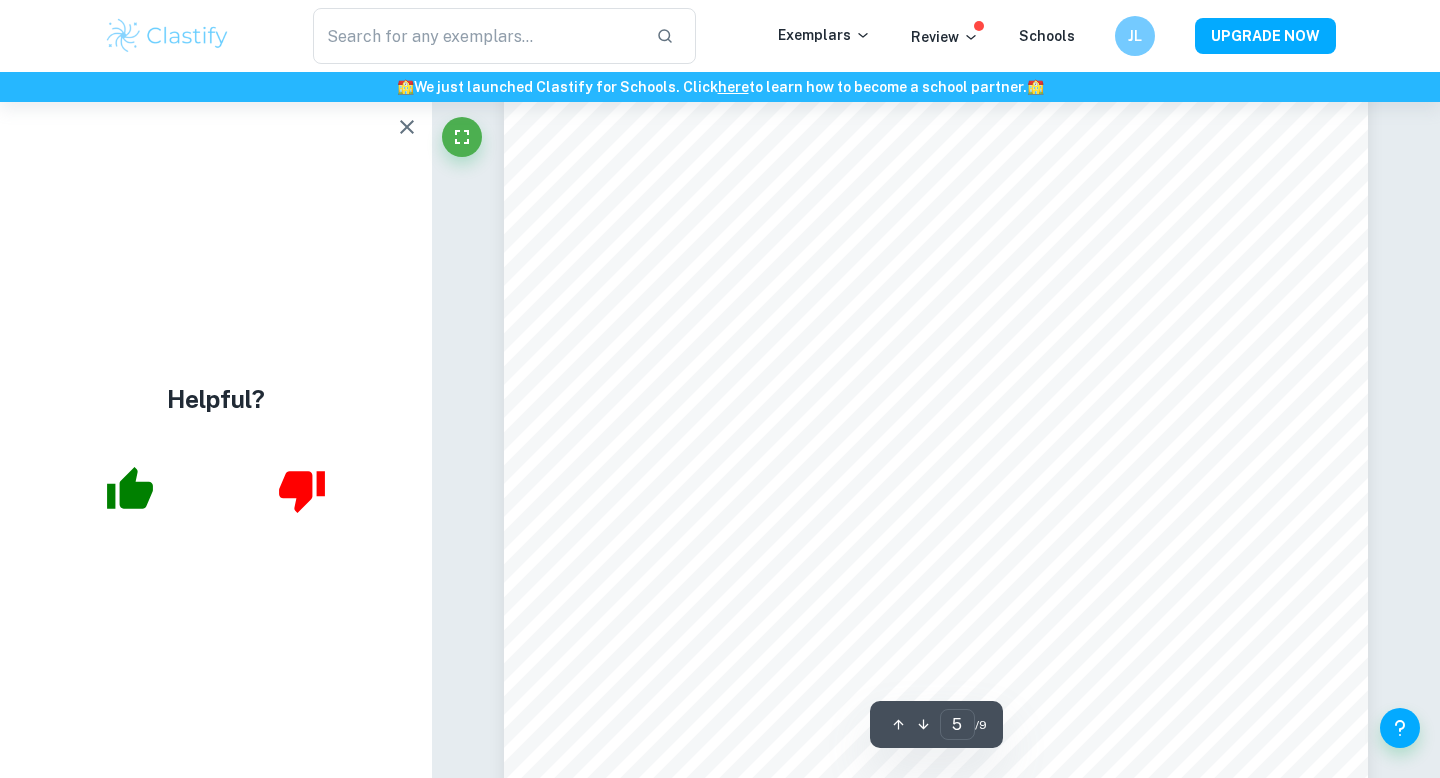 scroll, scrollTop: 5285, scrollLeft: 0, axis: vertical 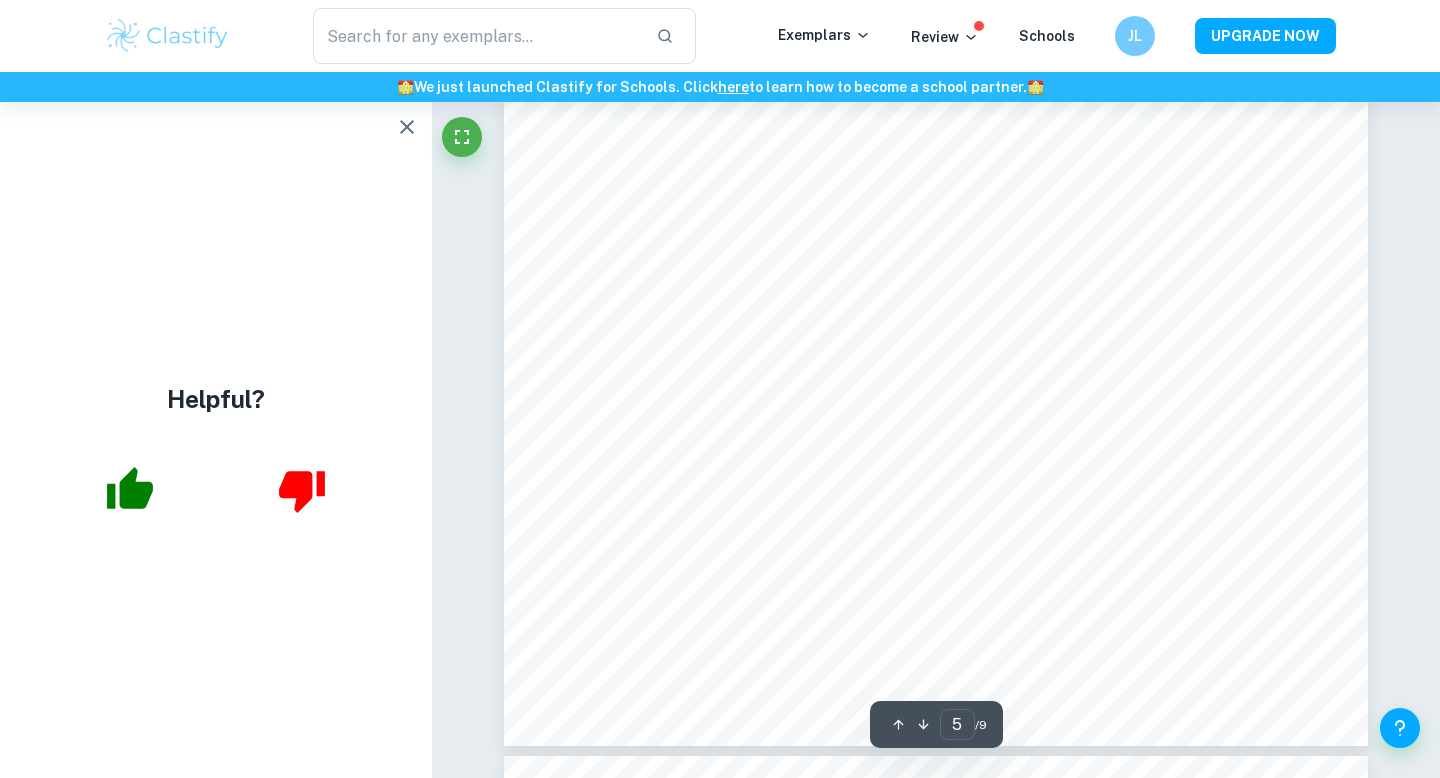 click 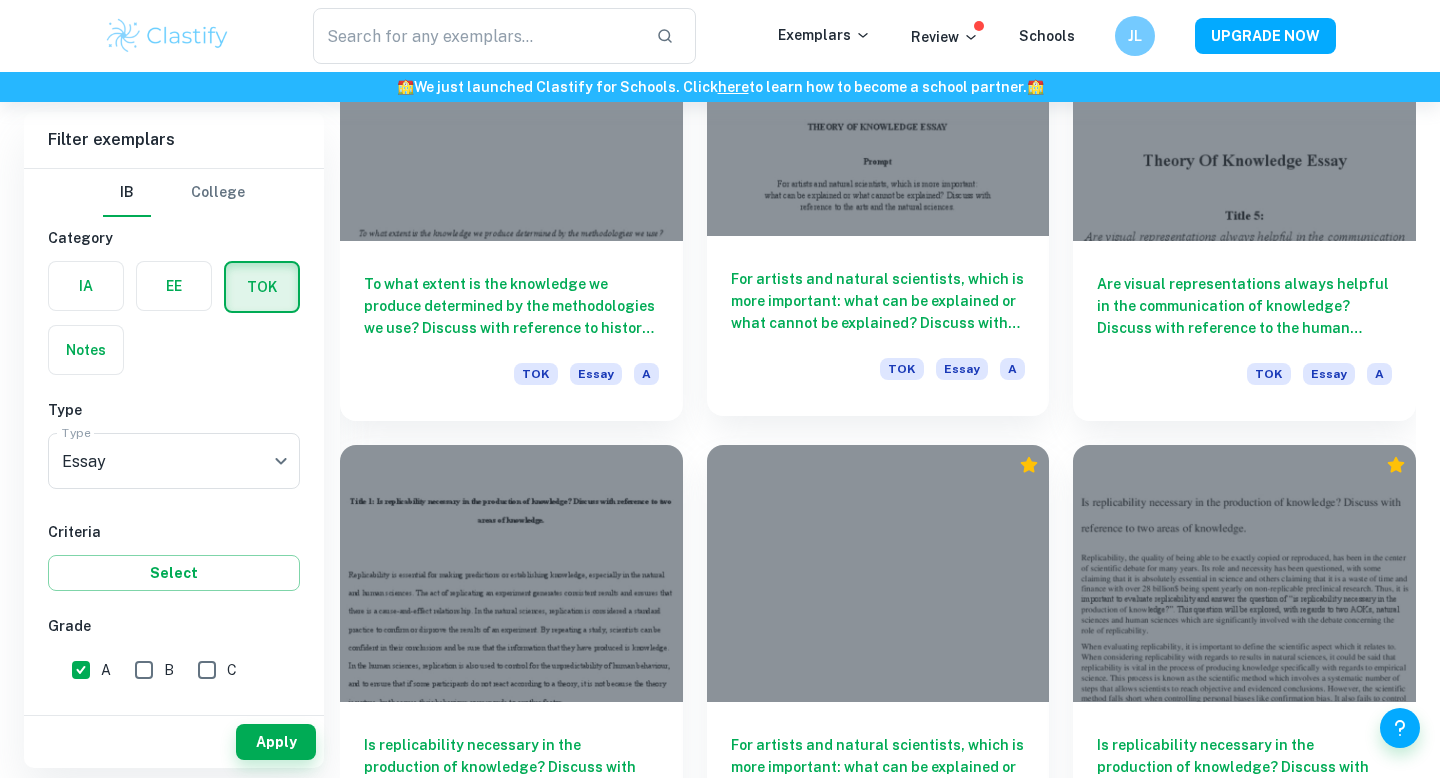 scroll, scrollTop: 2751, scrollLeft: 0, axis: vertical 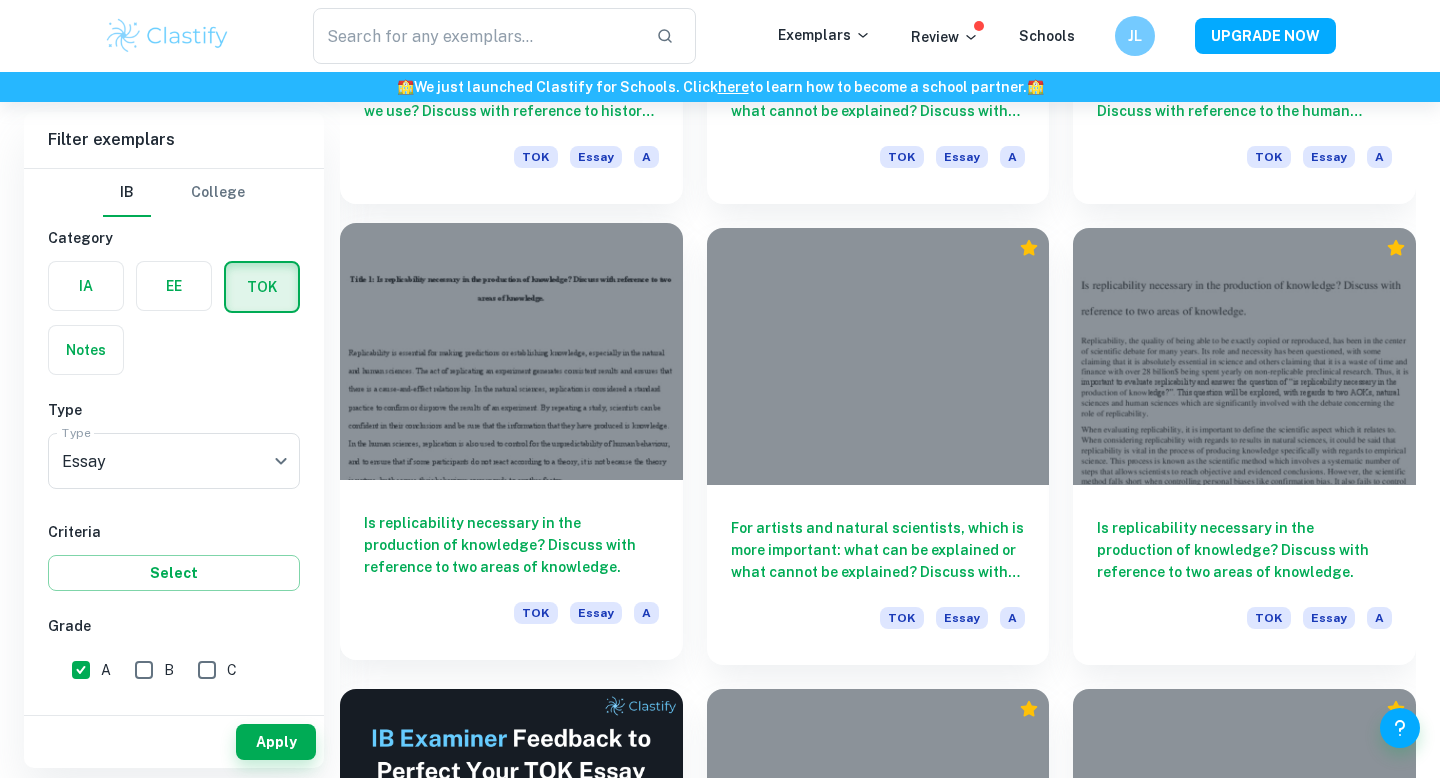 click at bounding box center (511, 351) 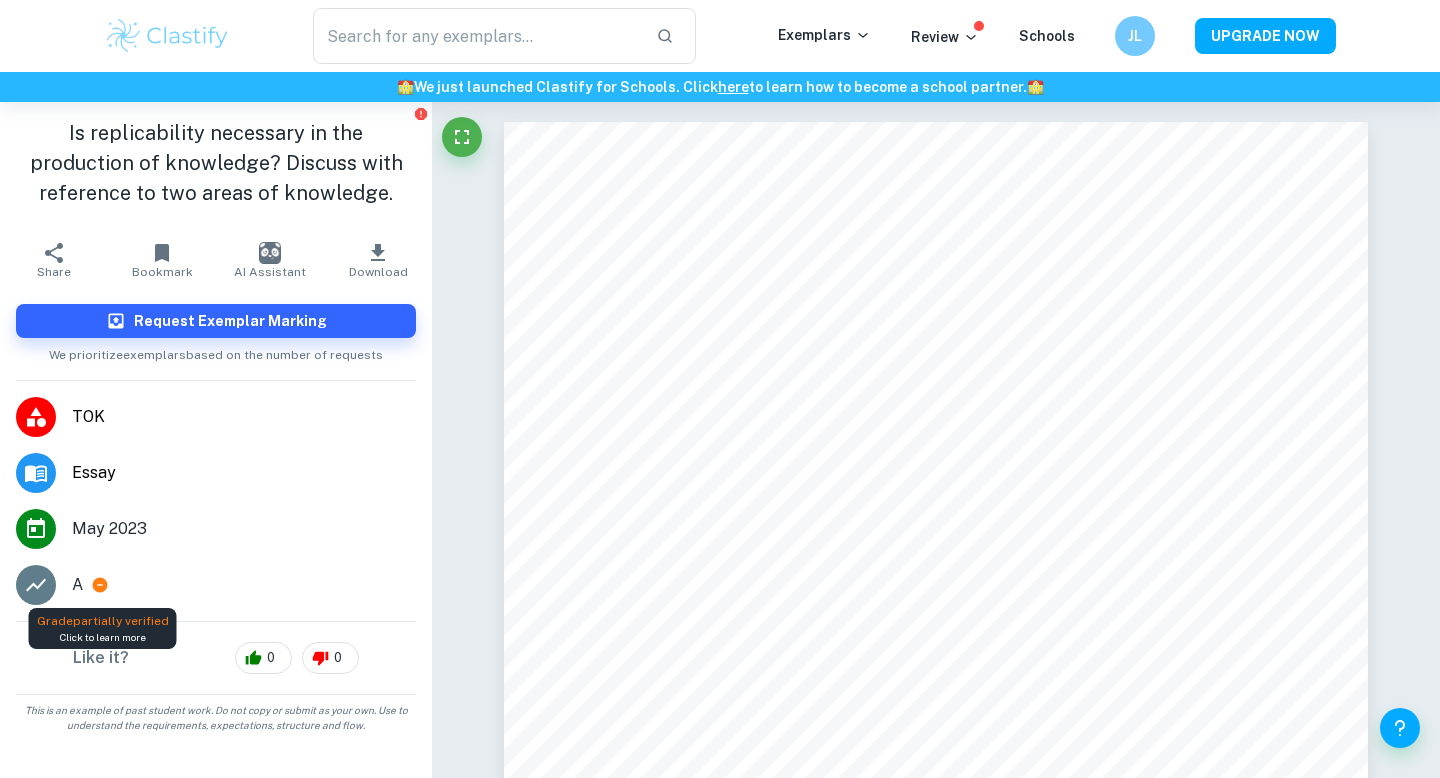 click 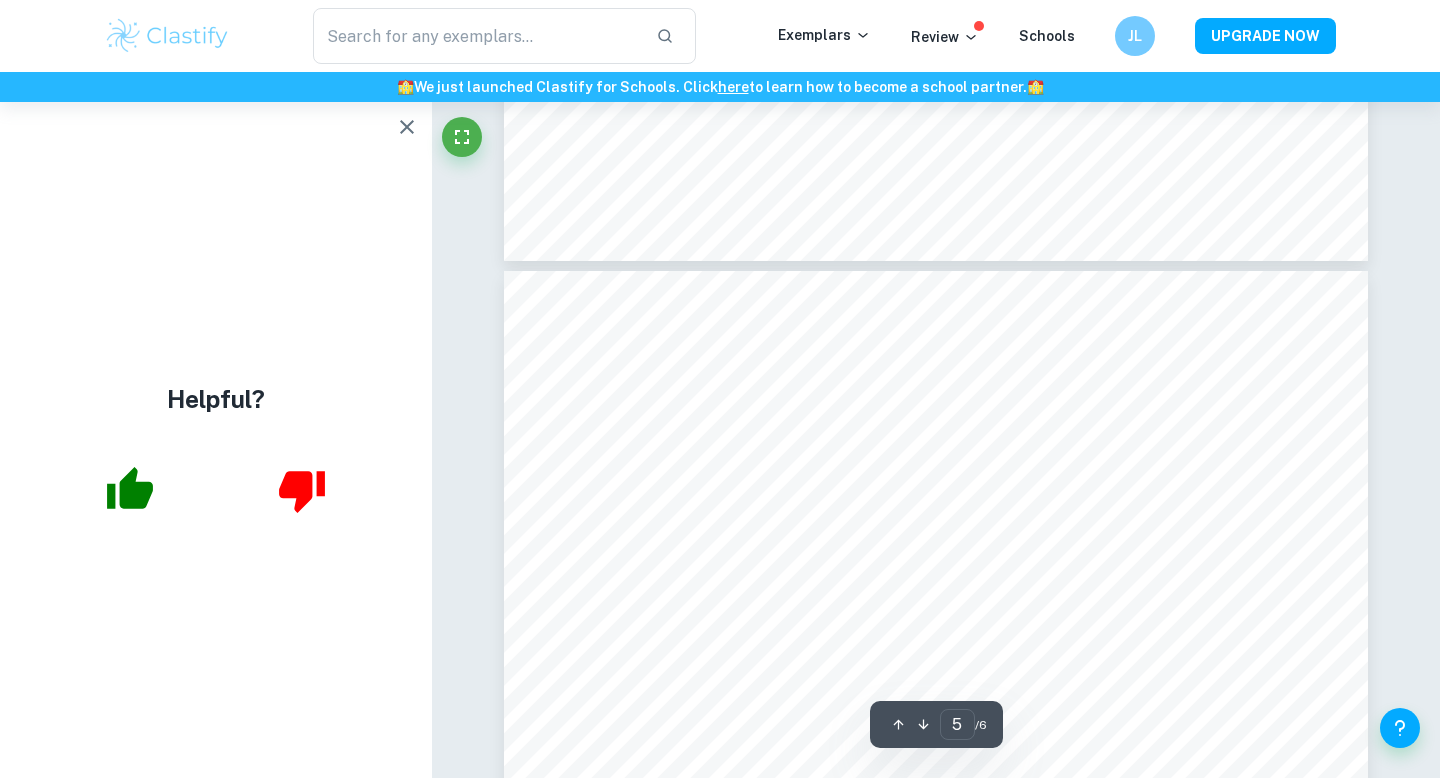scroll, scrollTop: 5176, scrollLeft: 0, axis: vertical 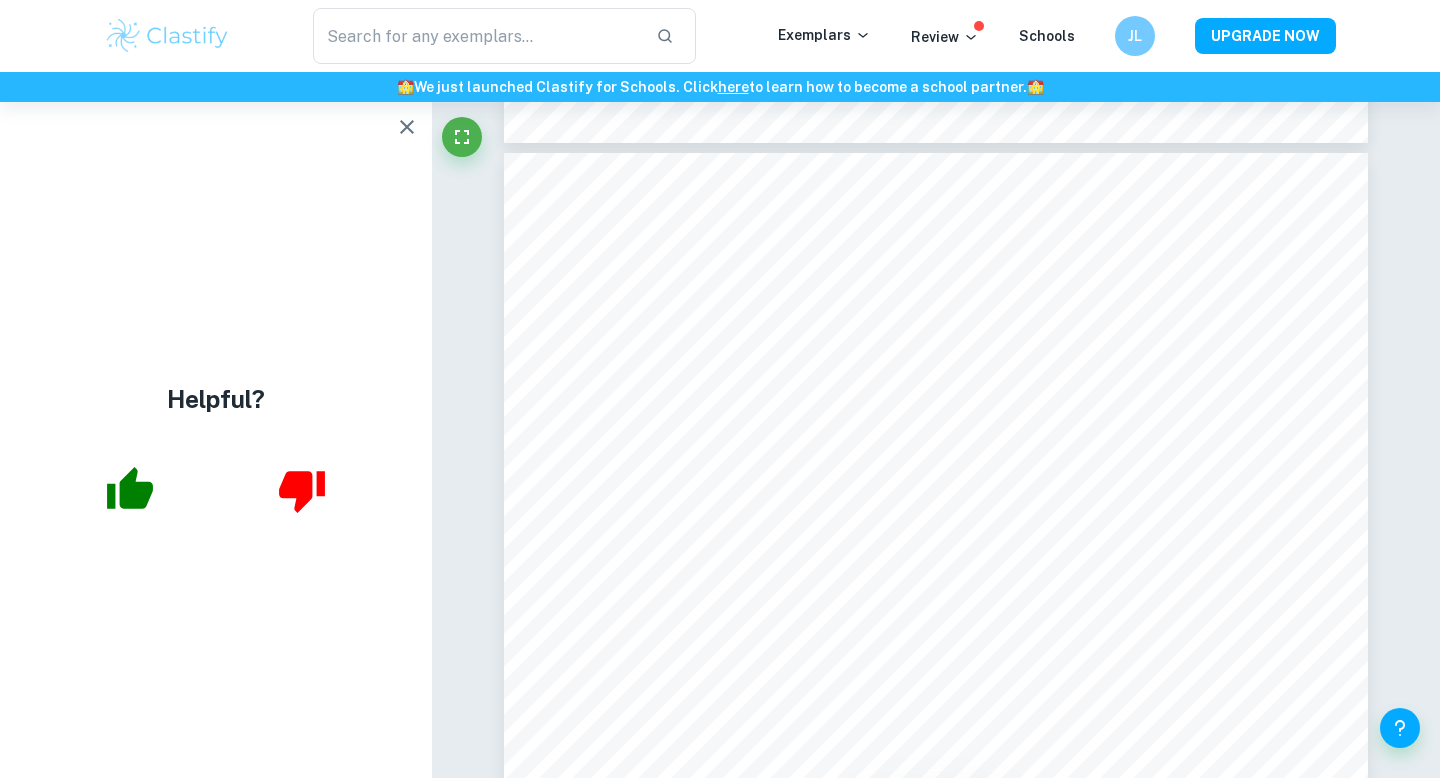 click 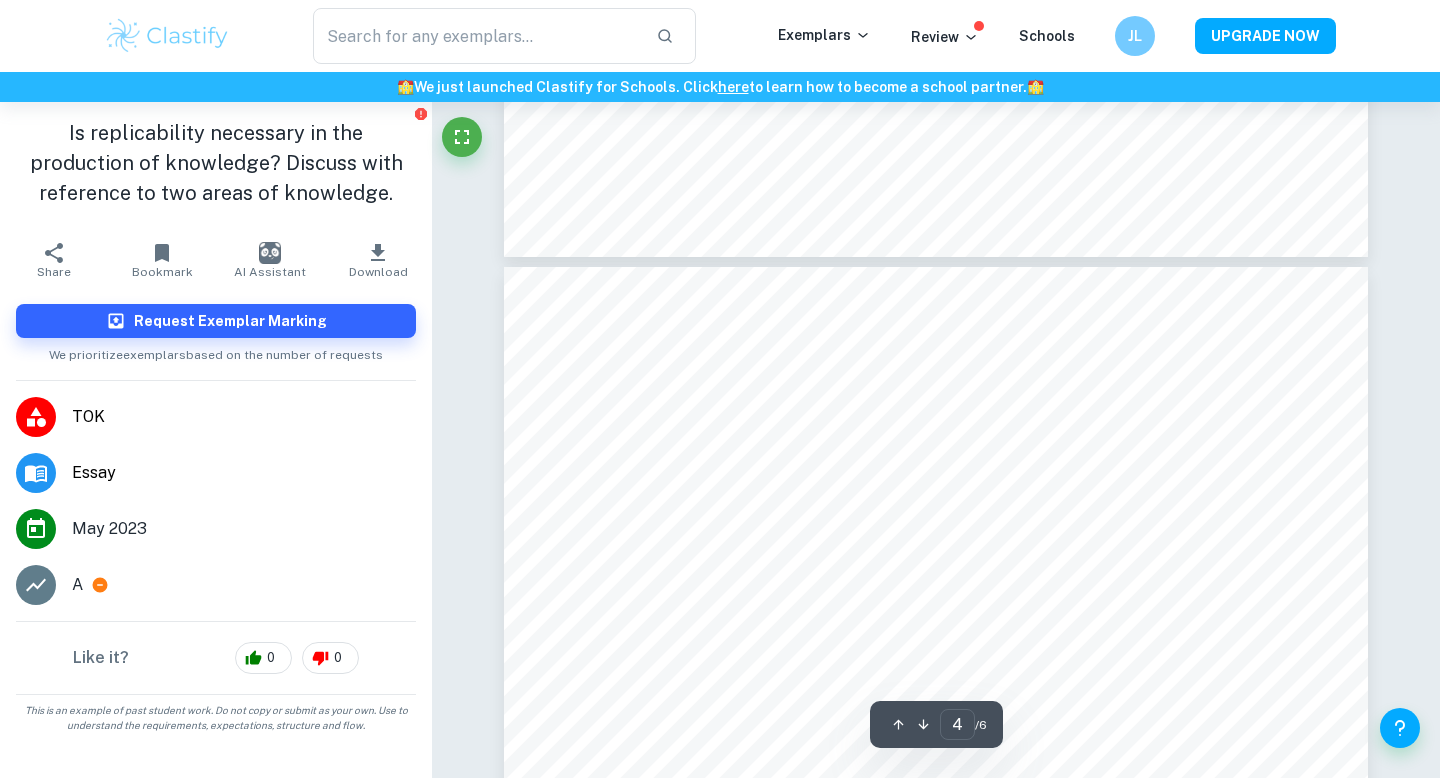 type on "3" 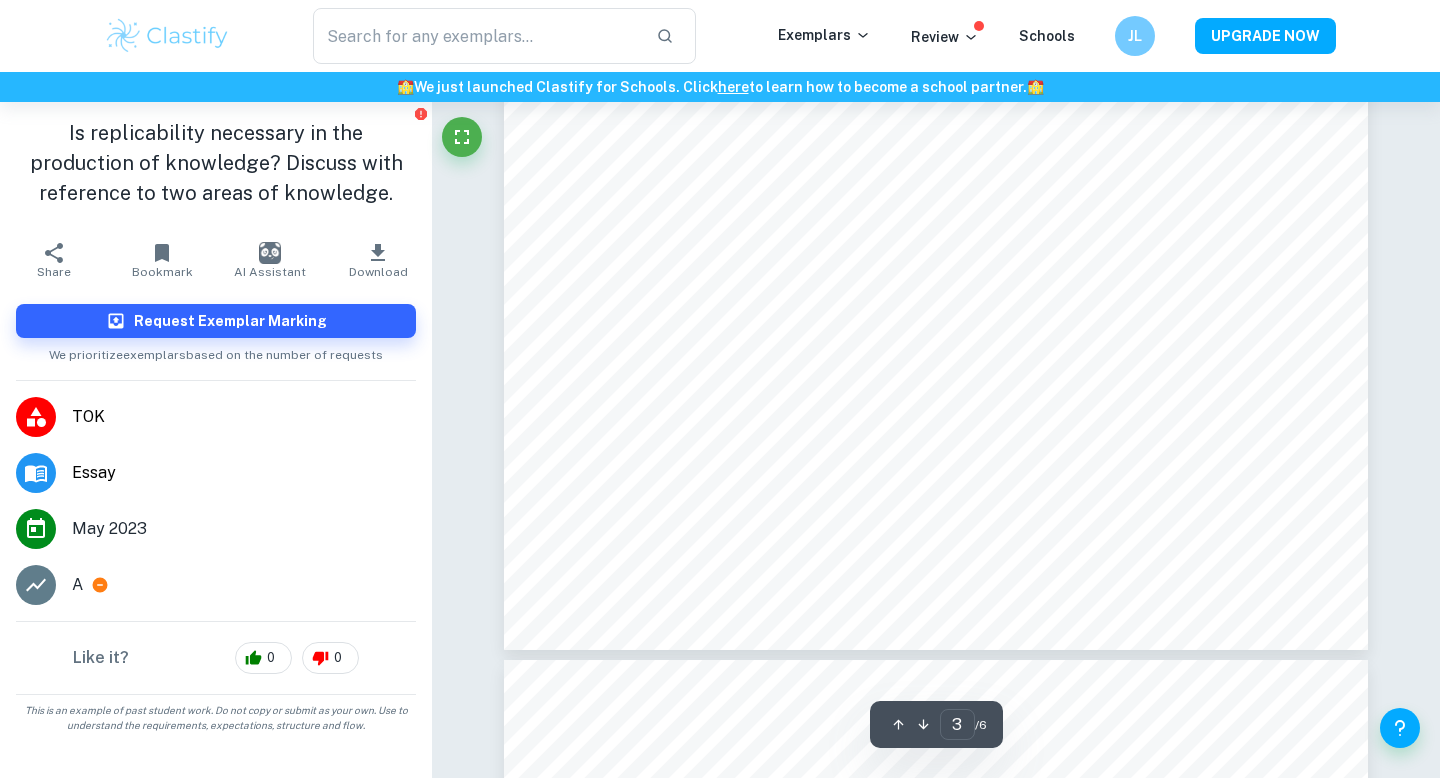 scroll, scrollTop: 3133, scrollLeft: 0, axis: vertical 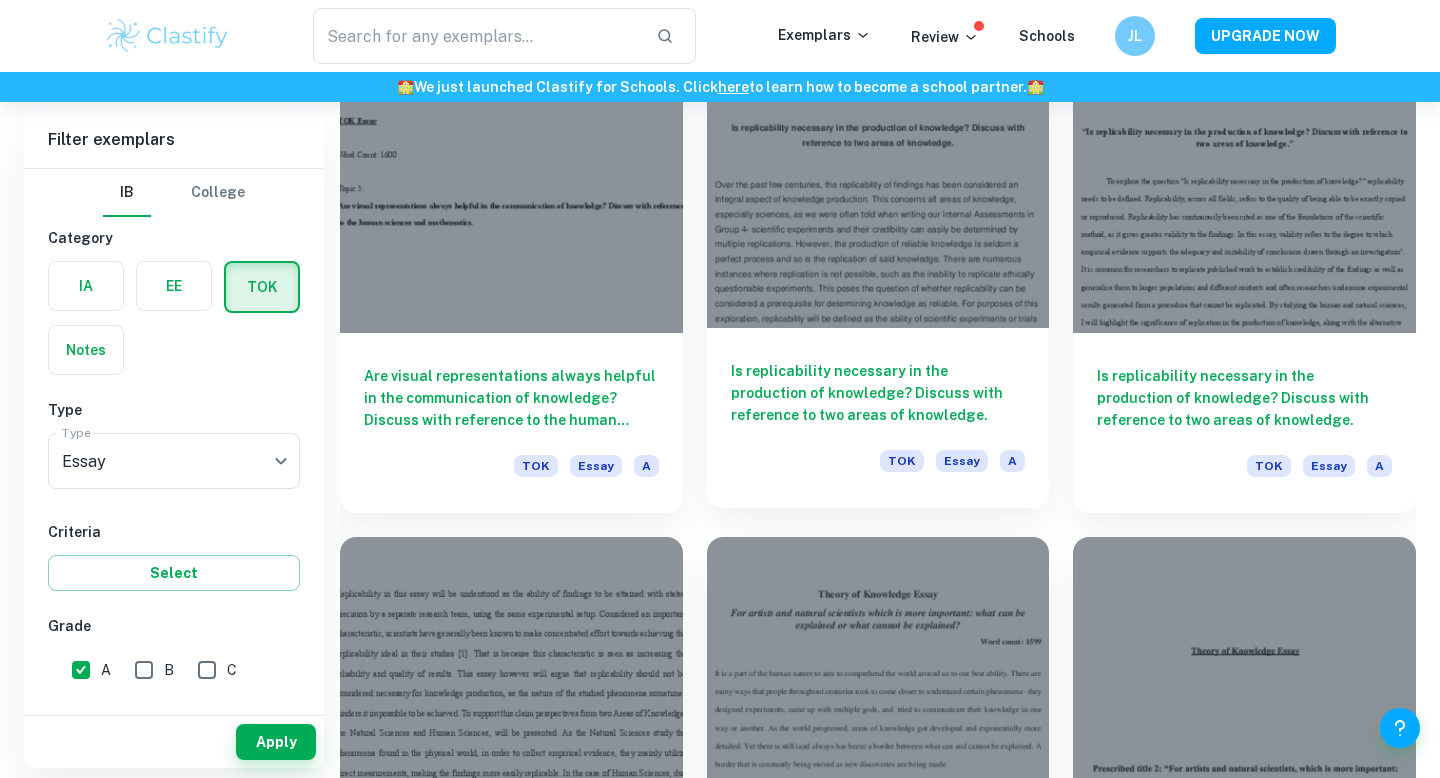 click on "Is replicability necessary in the production of knowledge? Discuss with  reference to two areas of knowledge." at bounding box center (878, 393) 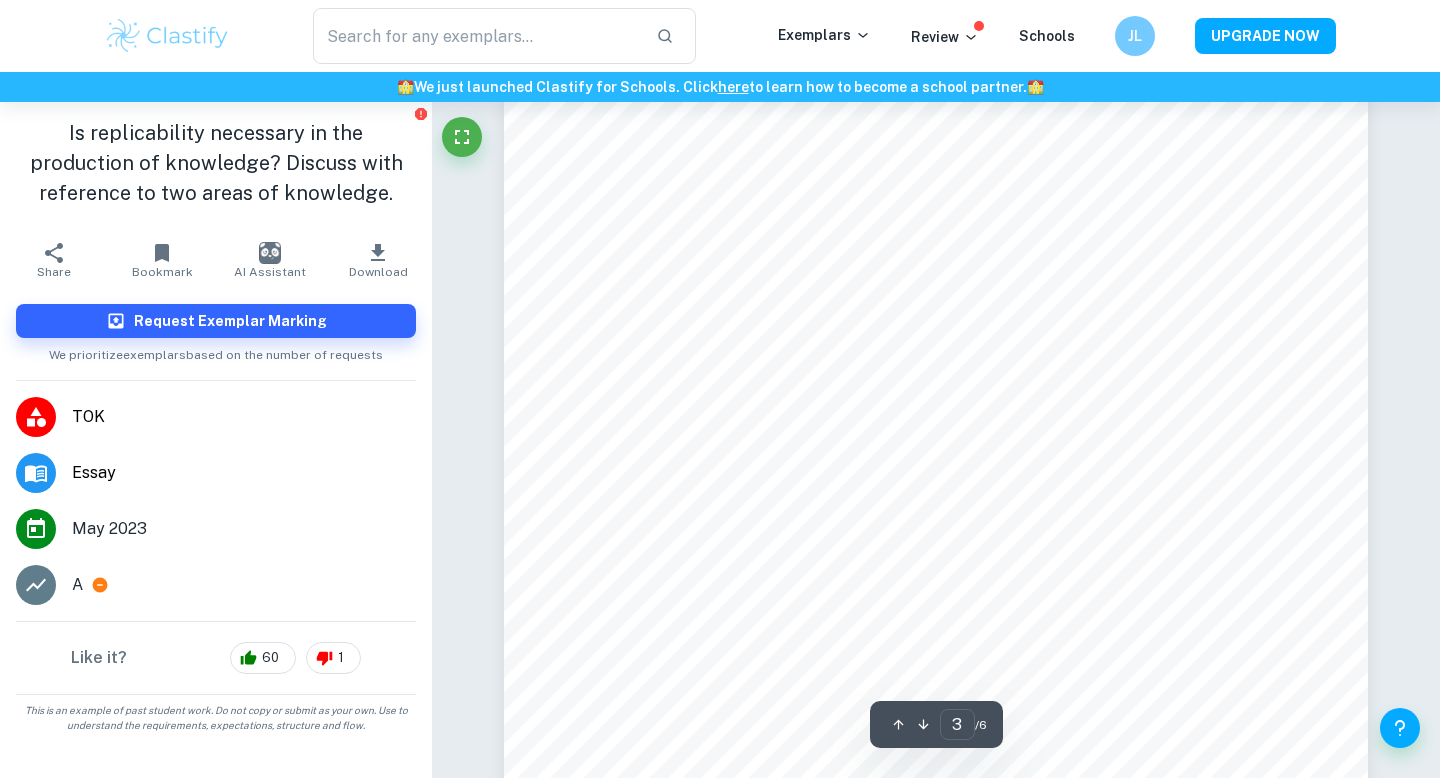 scroll, scrollTop: 2900, scrollLeft: 0, axis: vertical 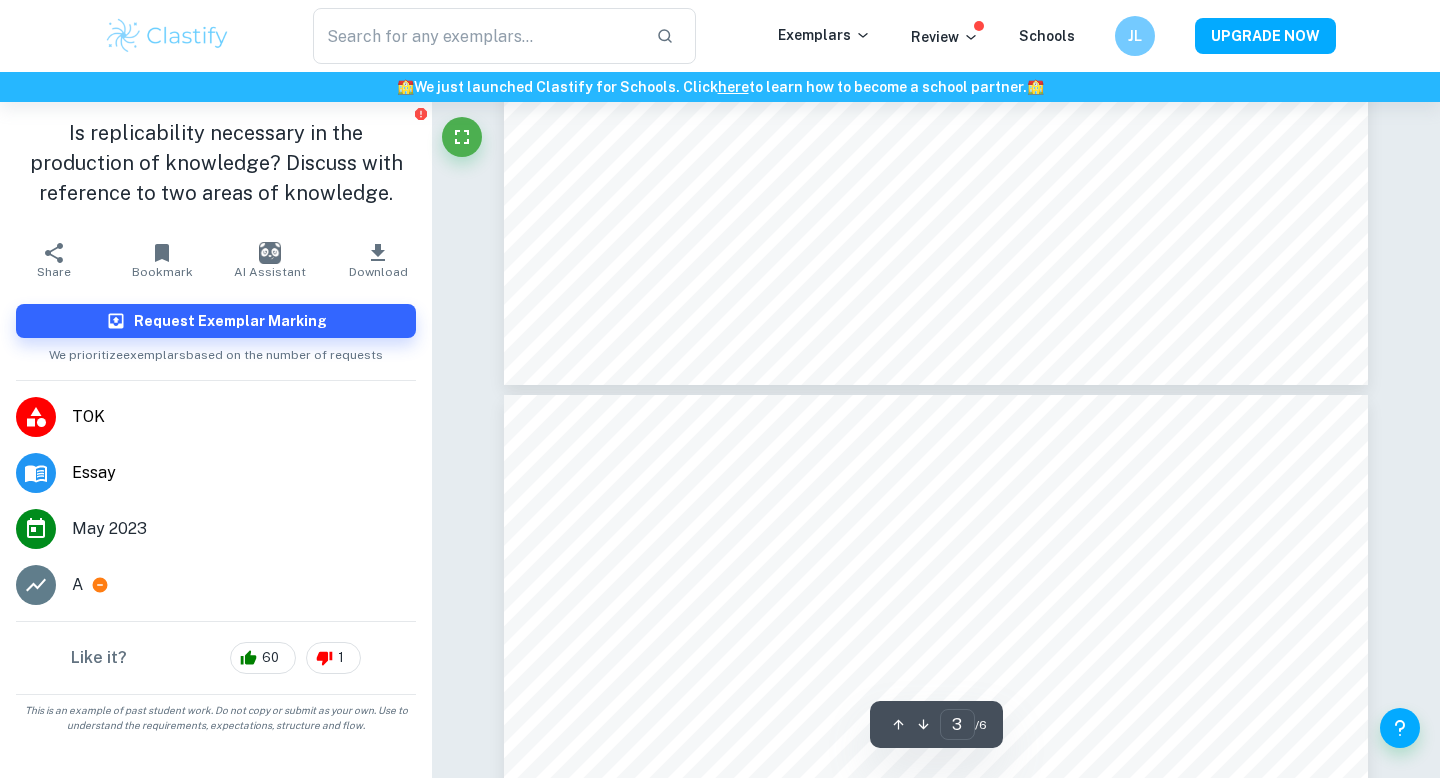 type on "4" 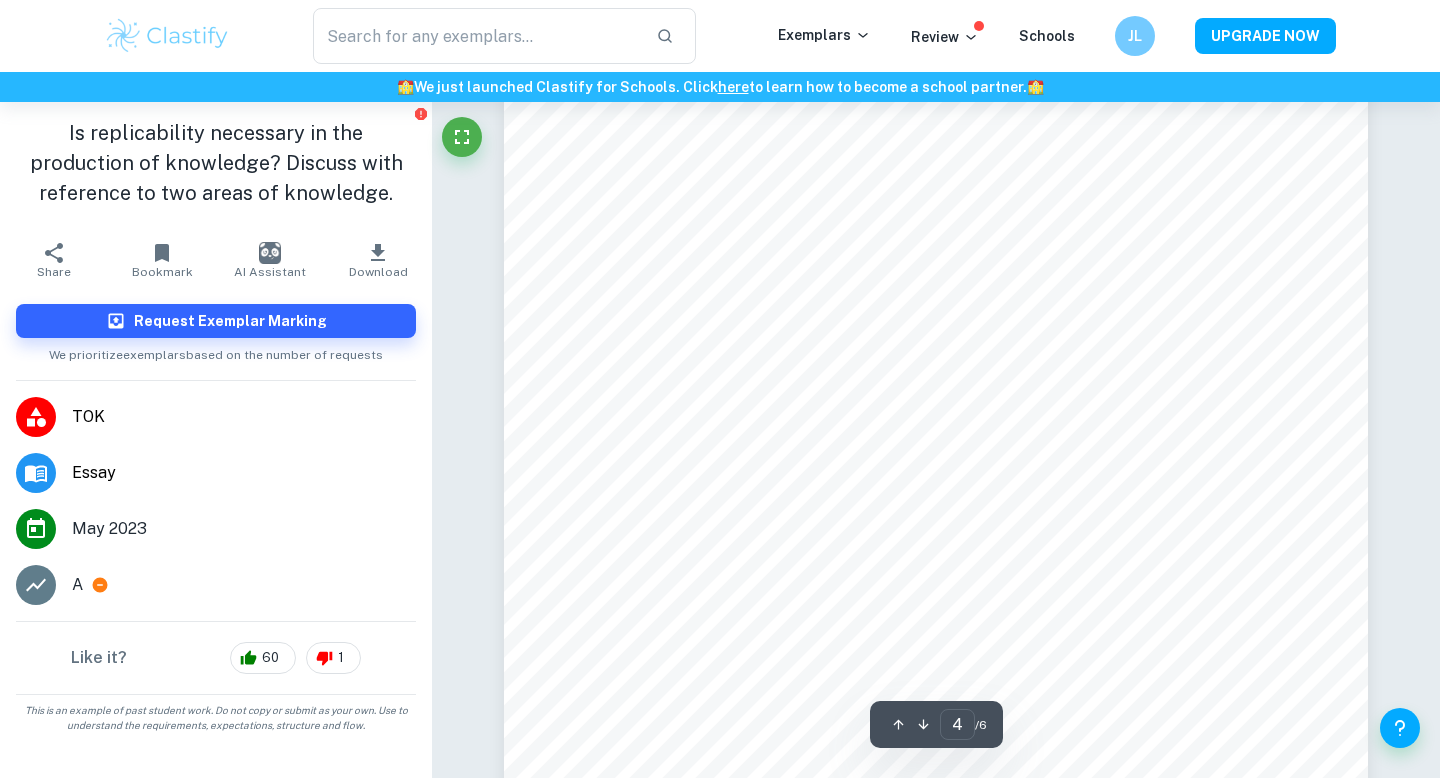 scroll, scrollTop: 4166, scrollLeft: 0, axis: vertical 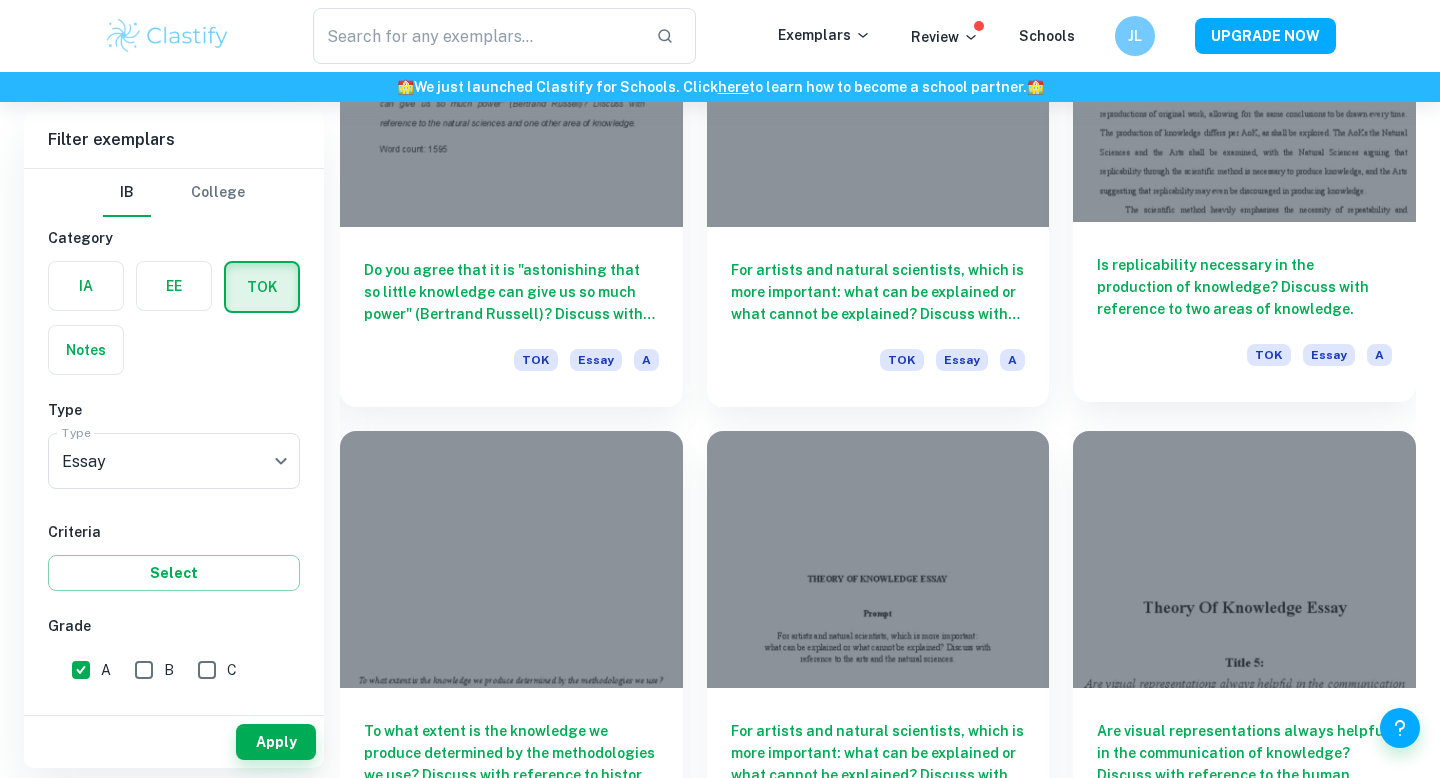 click on "Is replicability necessary in the production of knowledge? Discuss with  reference to two areas of knowledge." at bounding box center (1244, 287) 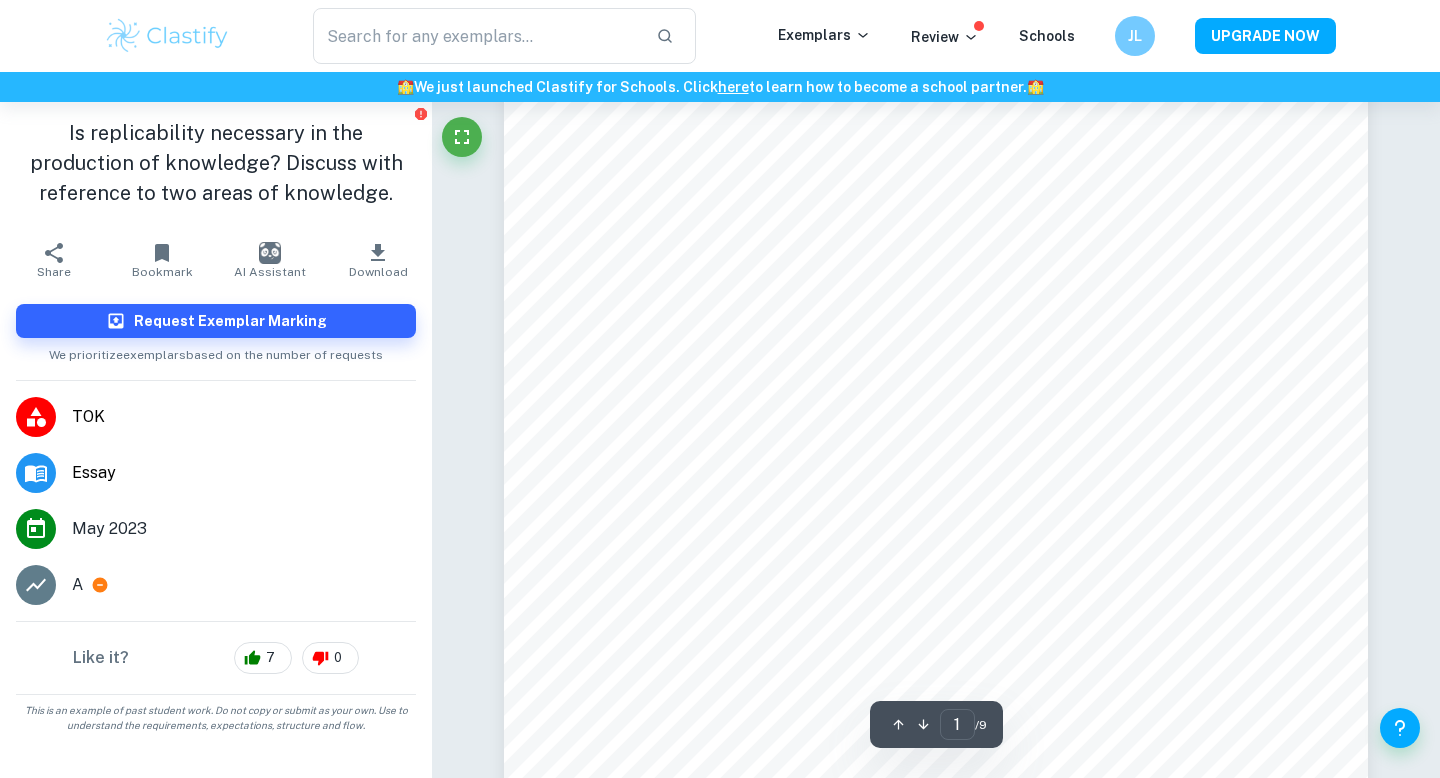 scroll, scrollTop: 762, scrollLeft: 0, axis: vertical 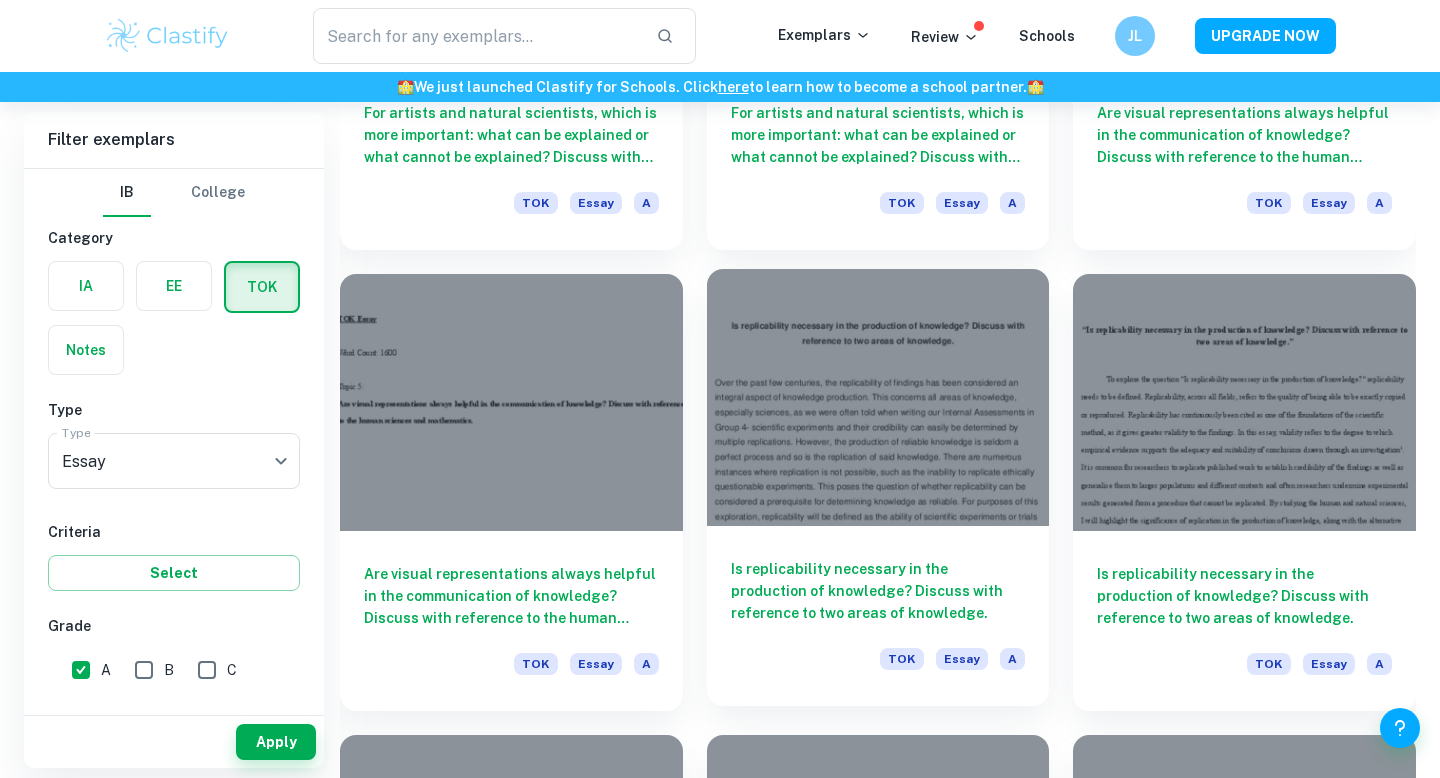 click at bounding box center [878, 397] 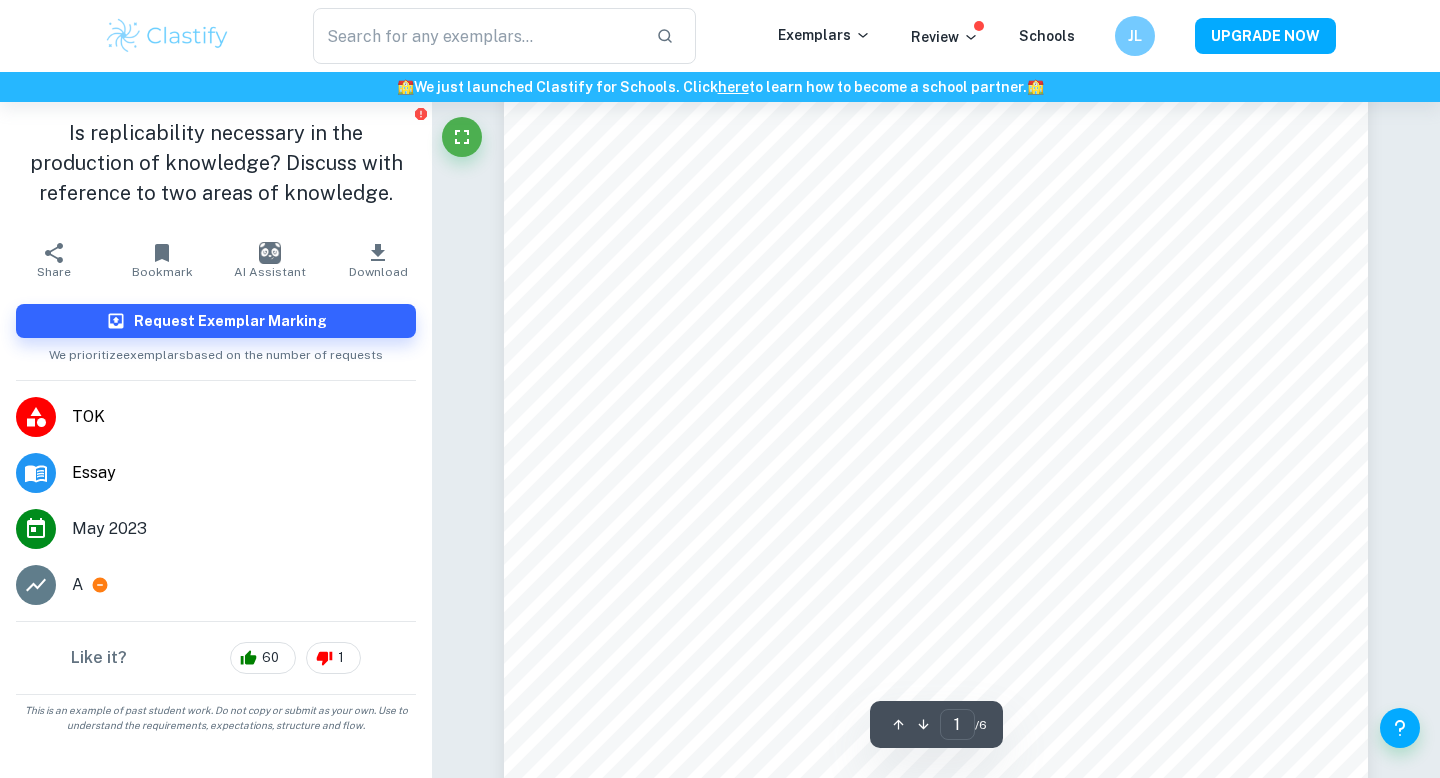 scroll, scrollTop: 195, scrollLeft: 0, axis: vertical 